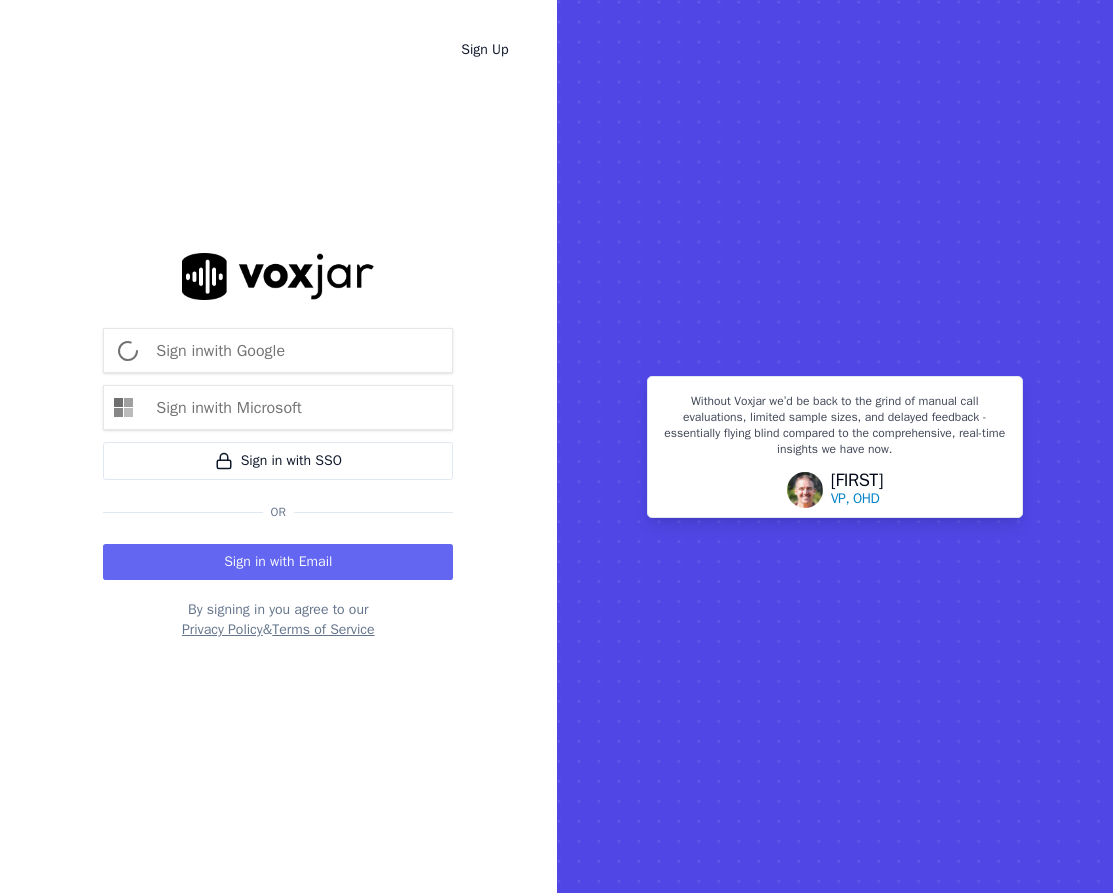 scroll, scrollTop: 0, scrollLeft: 0, axis: both 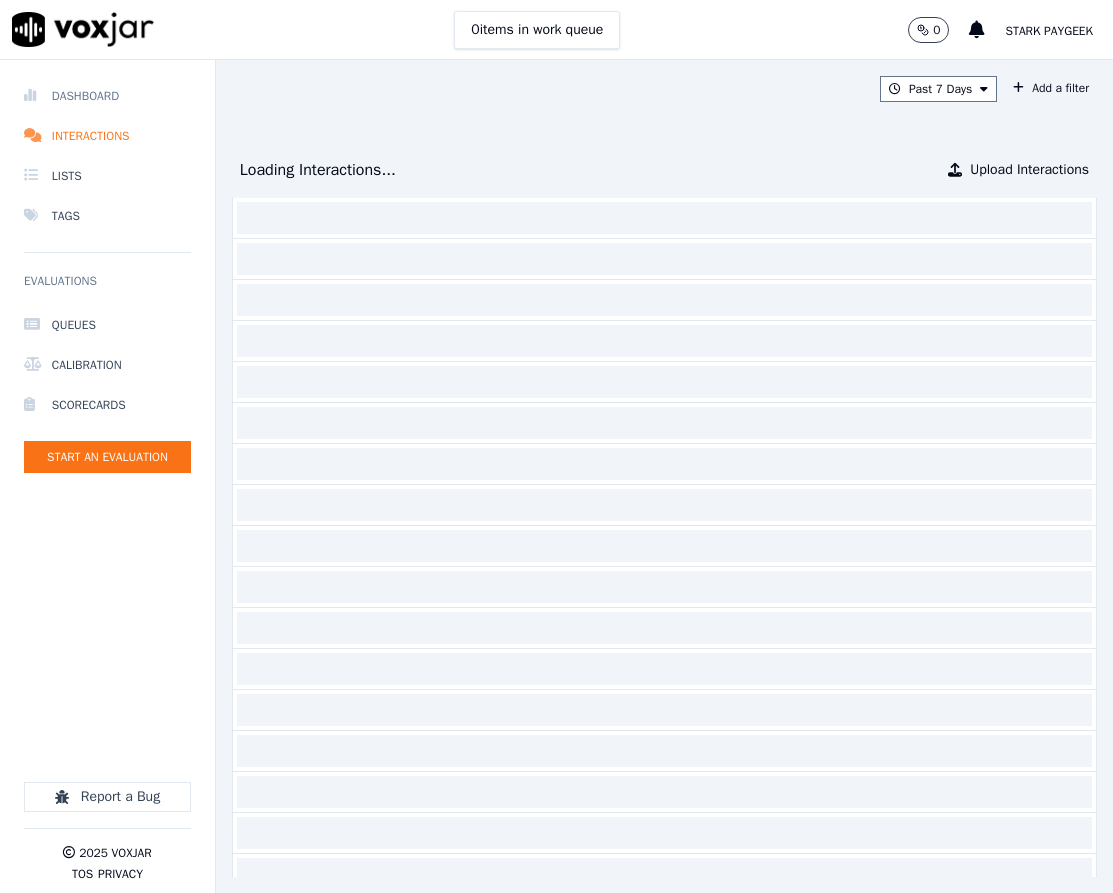click on "Dashboard" at bounding box center (107, 96) 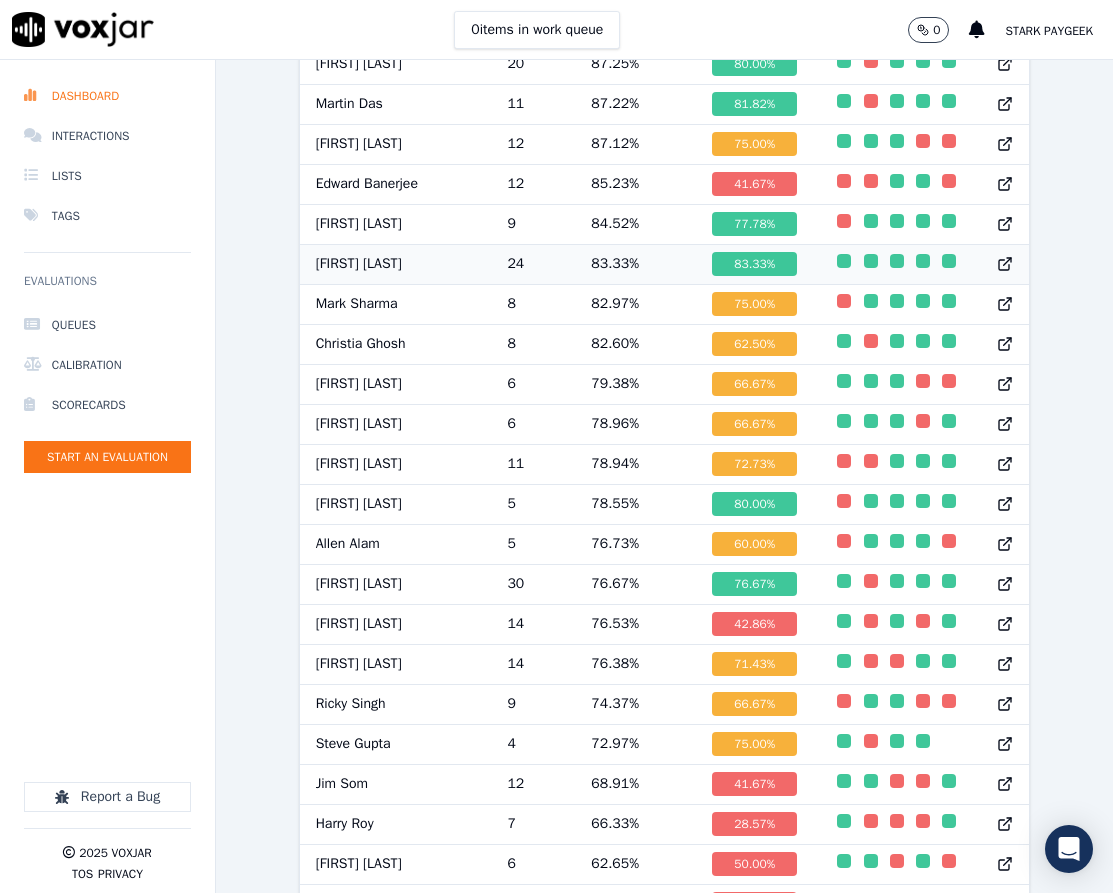 scroll, scrollTop: 1963, scrollLeft: 0, axis: vertical 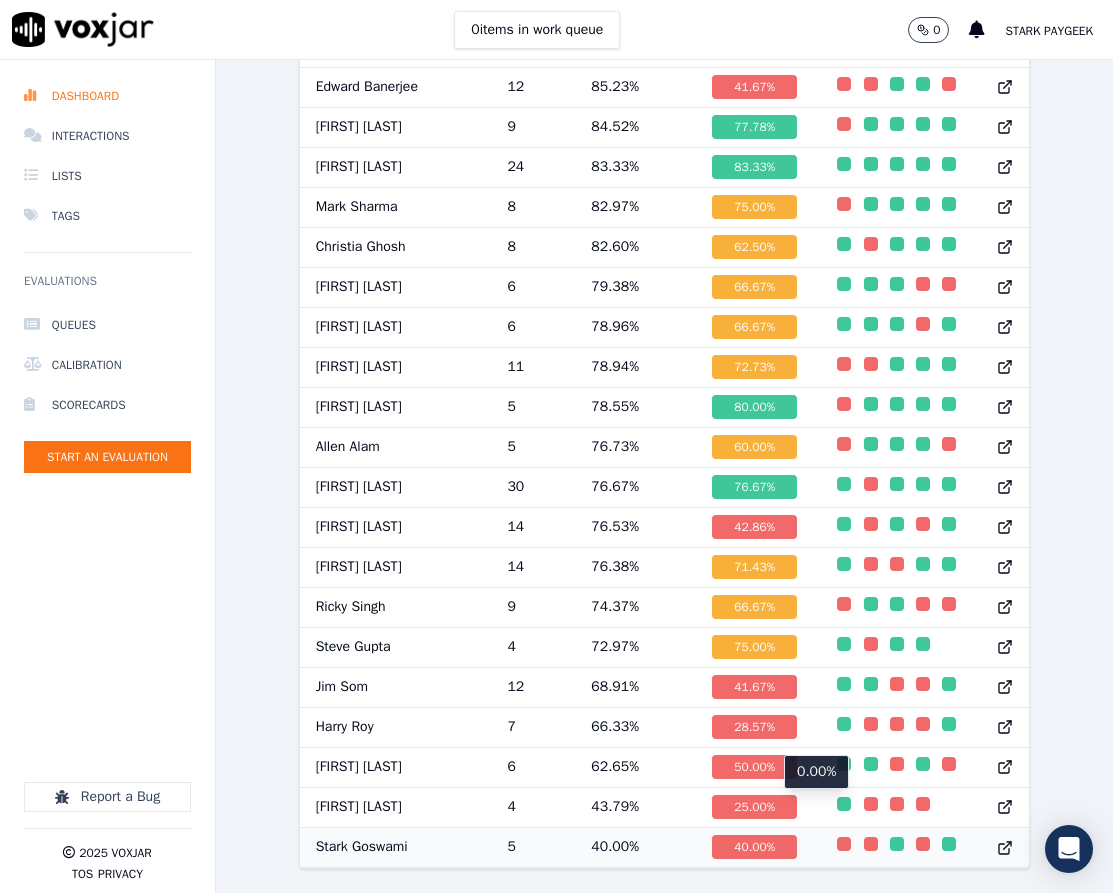 click at bounding box center (844, 844) 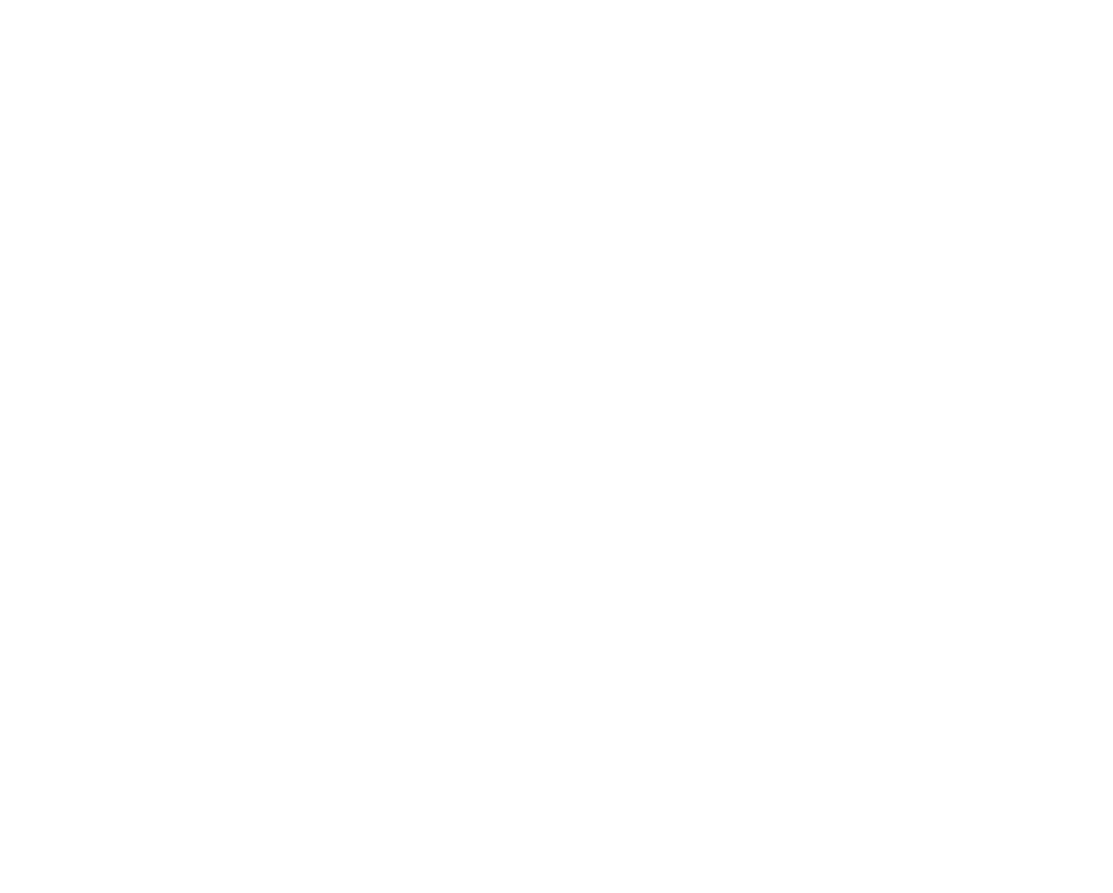 scroll, scrollTop: 0, scrollLeft: 0, axis: both 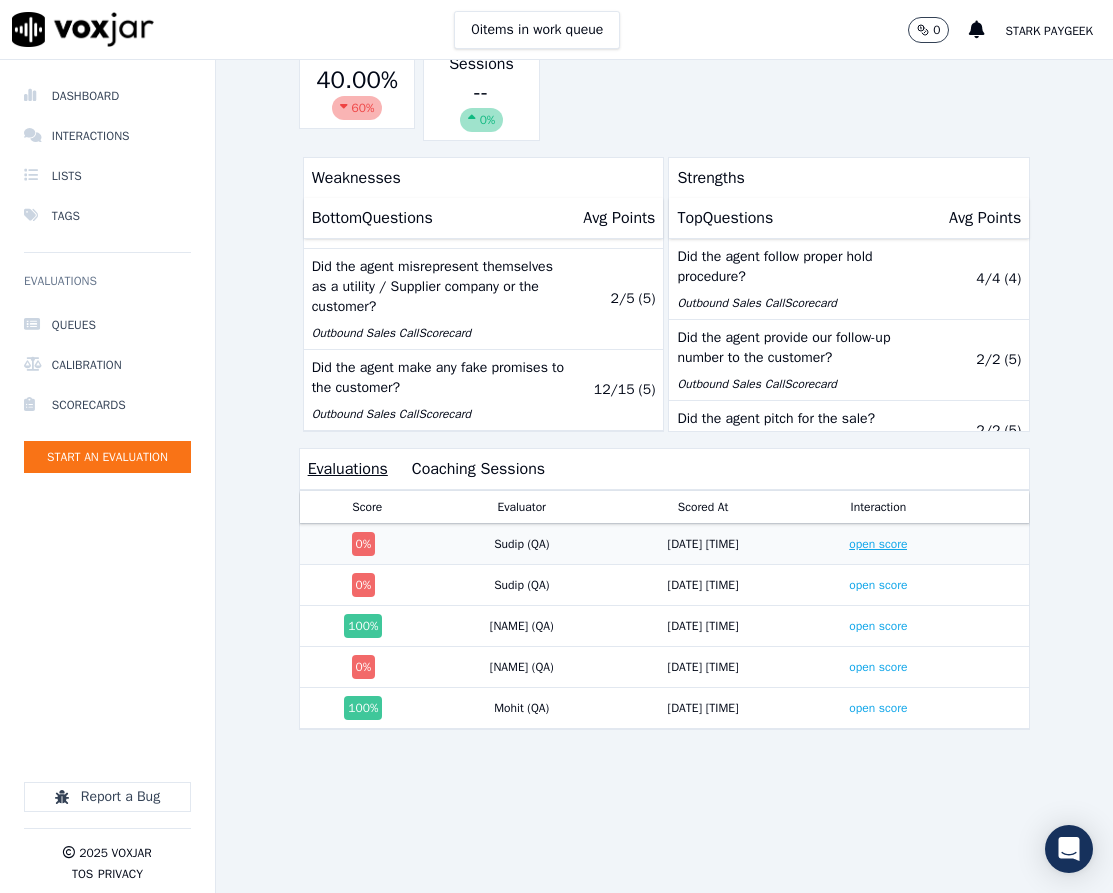 click on "open score" at bounding box center [878, 544] 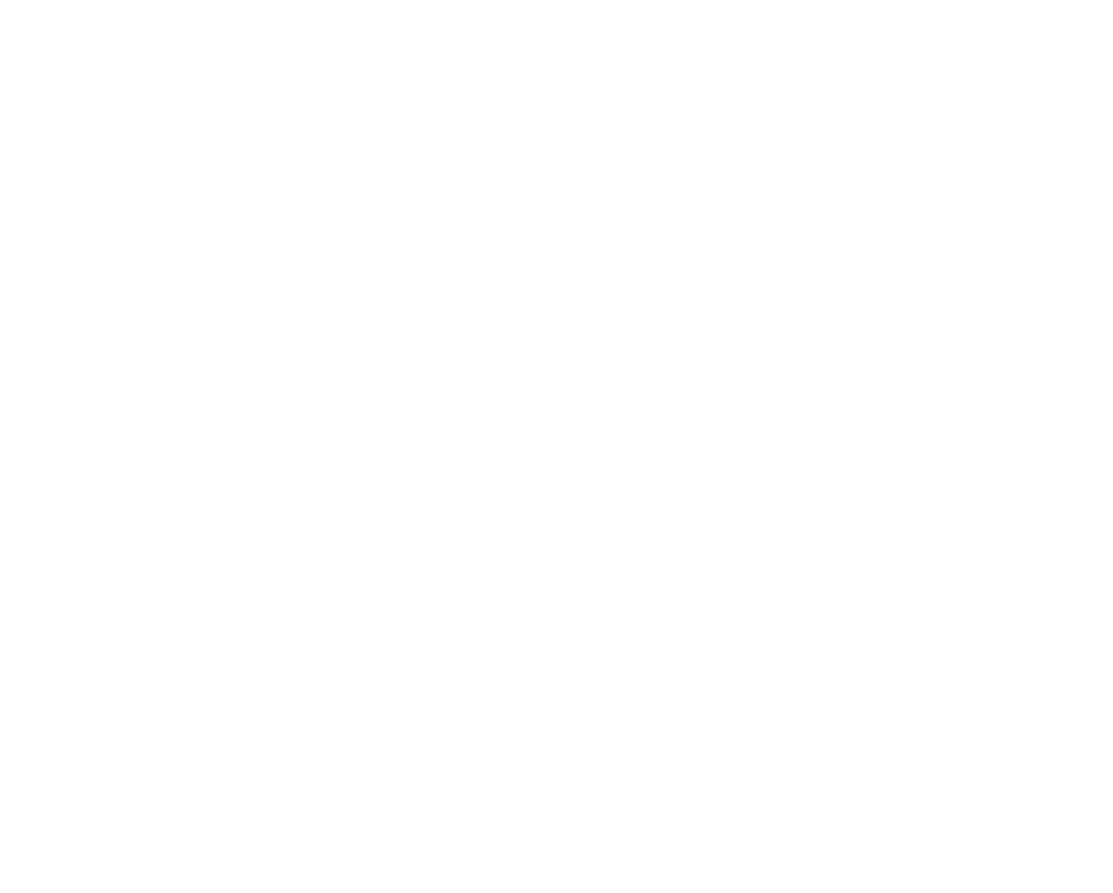 scroll, scrollTop: 0, scrollLeft: 0, axis: both 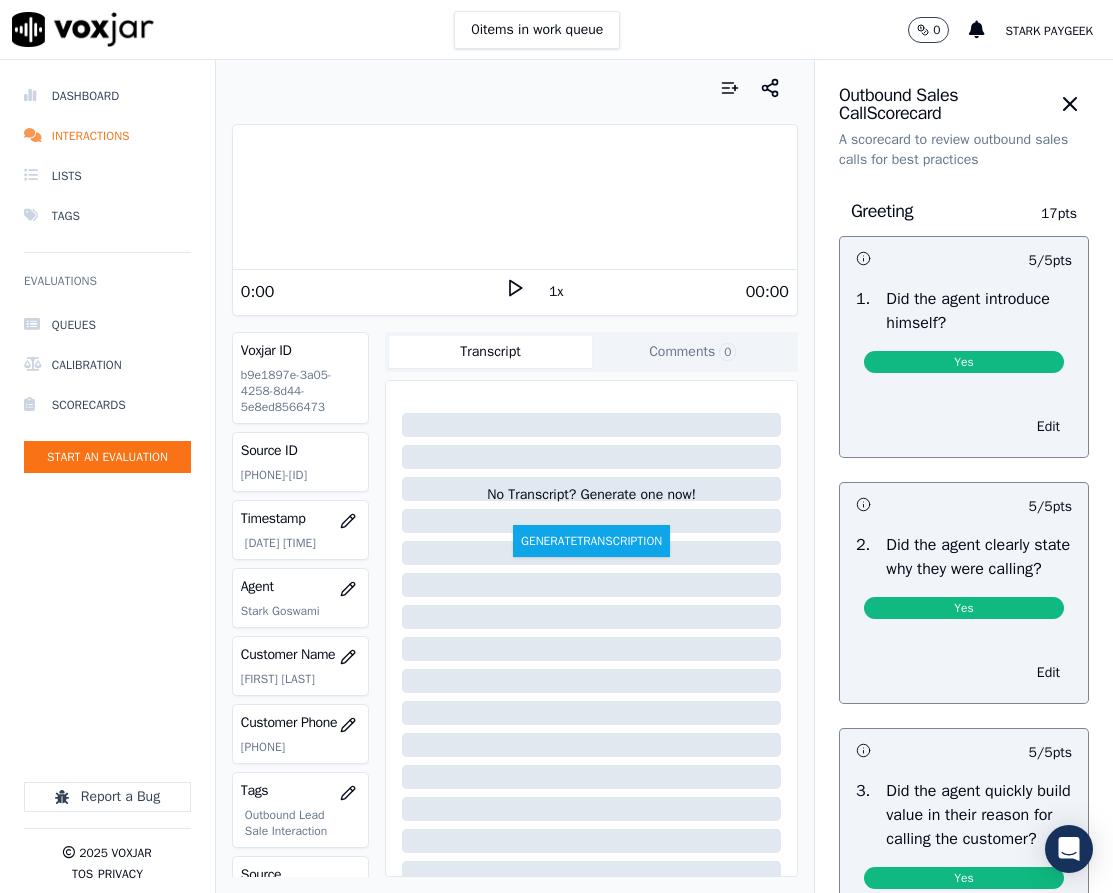 click on "[PHONE]-[ID]" 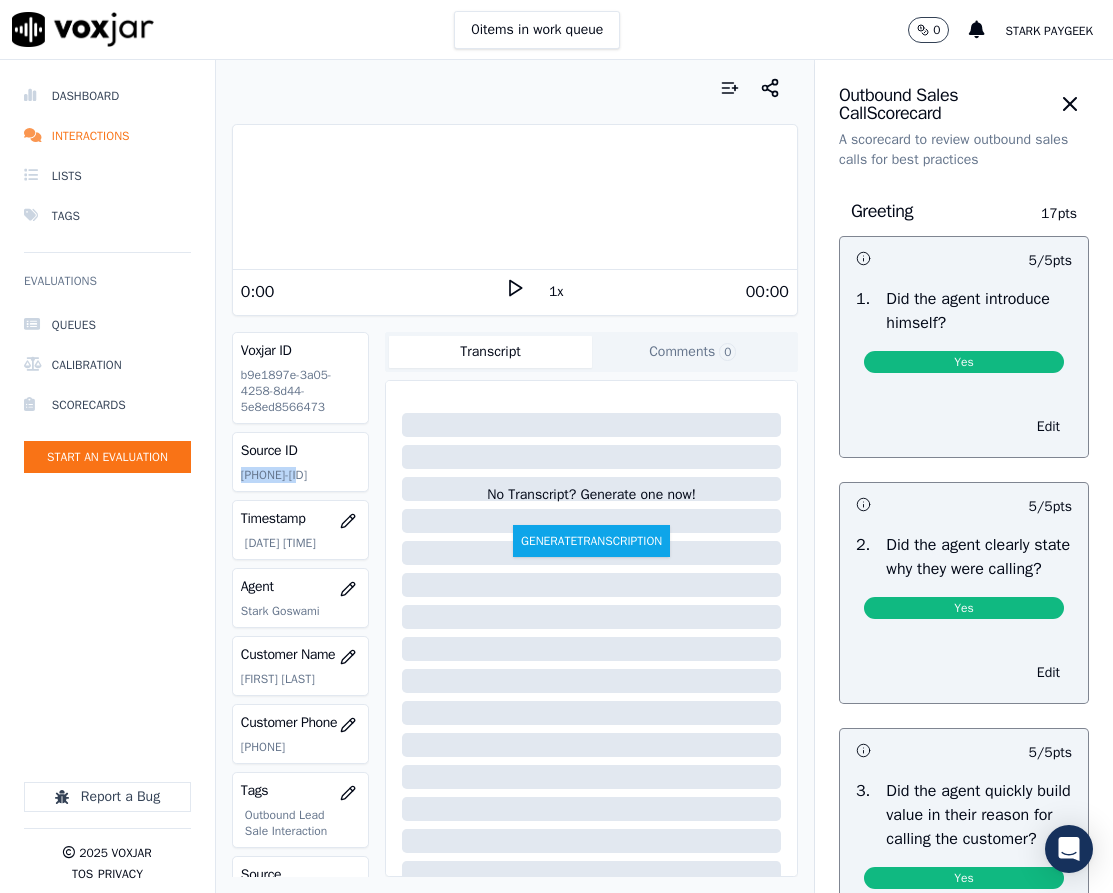click on "4409698850-C1" 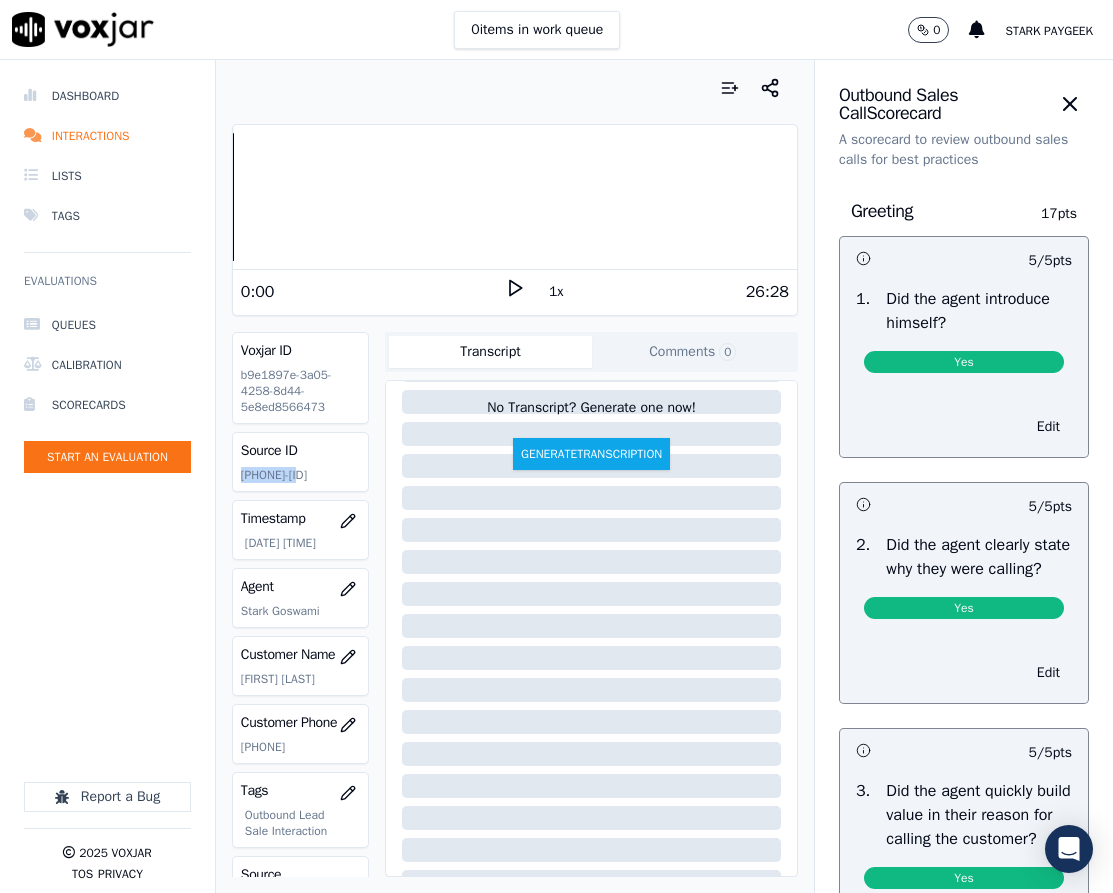 scroll, scrollTop: 150, scrollLeft: 0, axis: vertical 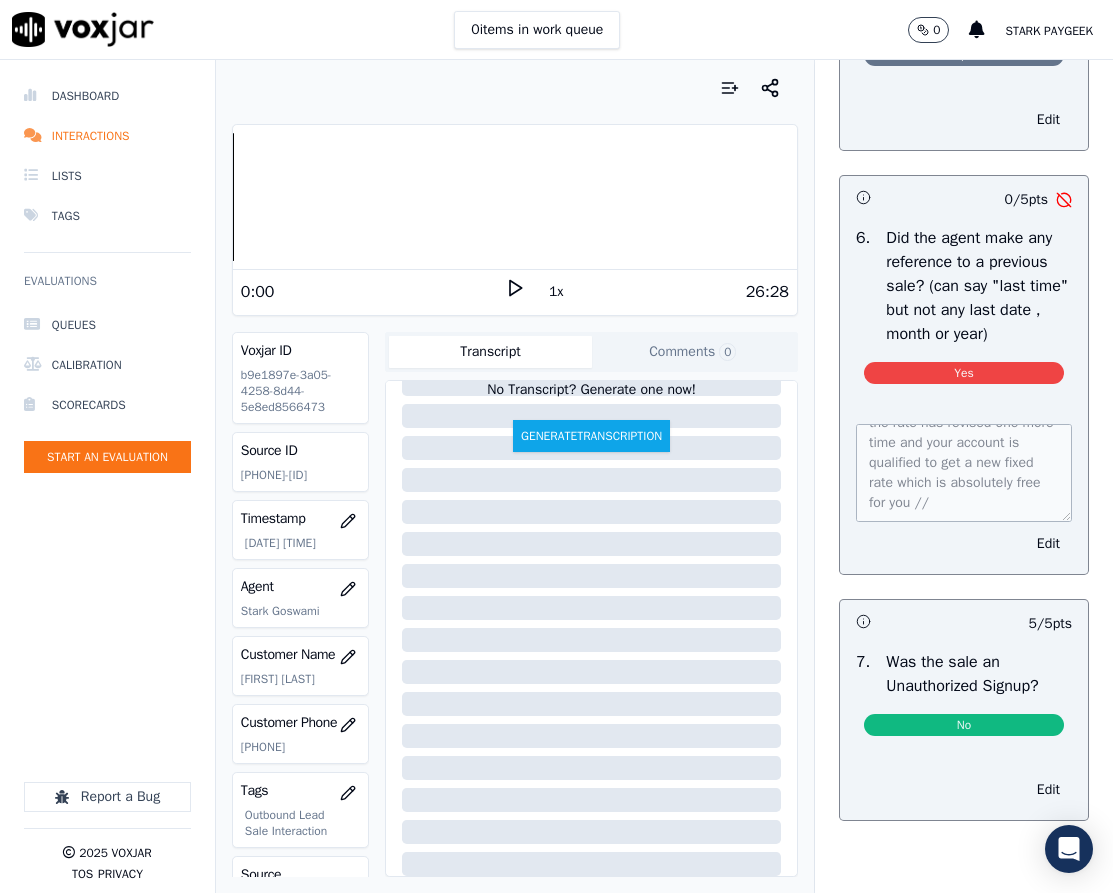 click on "2 / 2  pts     1 .   Did the agent pitch for the sale?   Yes               Edit                   15 / 15  pts     2 .   Did the agent make any fake promises to the customer?   No               Edit                   5 / 5  pts     3 .   Did the agent use pressure tactics to enroll the customer?   No               Edit                   2 / 2  pts     4 .   Did the agent provide our follow-up number to the customer?   Yes               Edit                   -- / 3  pts     5 .   Did the agent ask the customer preferred time to call back for any future updates ?   N/A             Edit                   0 / 5  pts       6 .   Did the agent make any reference to a previous sale? (can say "last time" but not any last date , month or year)   Yes               Edit                   5 / 5  pts     7 .   Was the sale an Unauthorized Signup?   No               Edit" at bounding box center [964, -177] 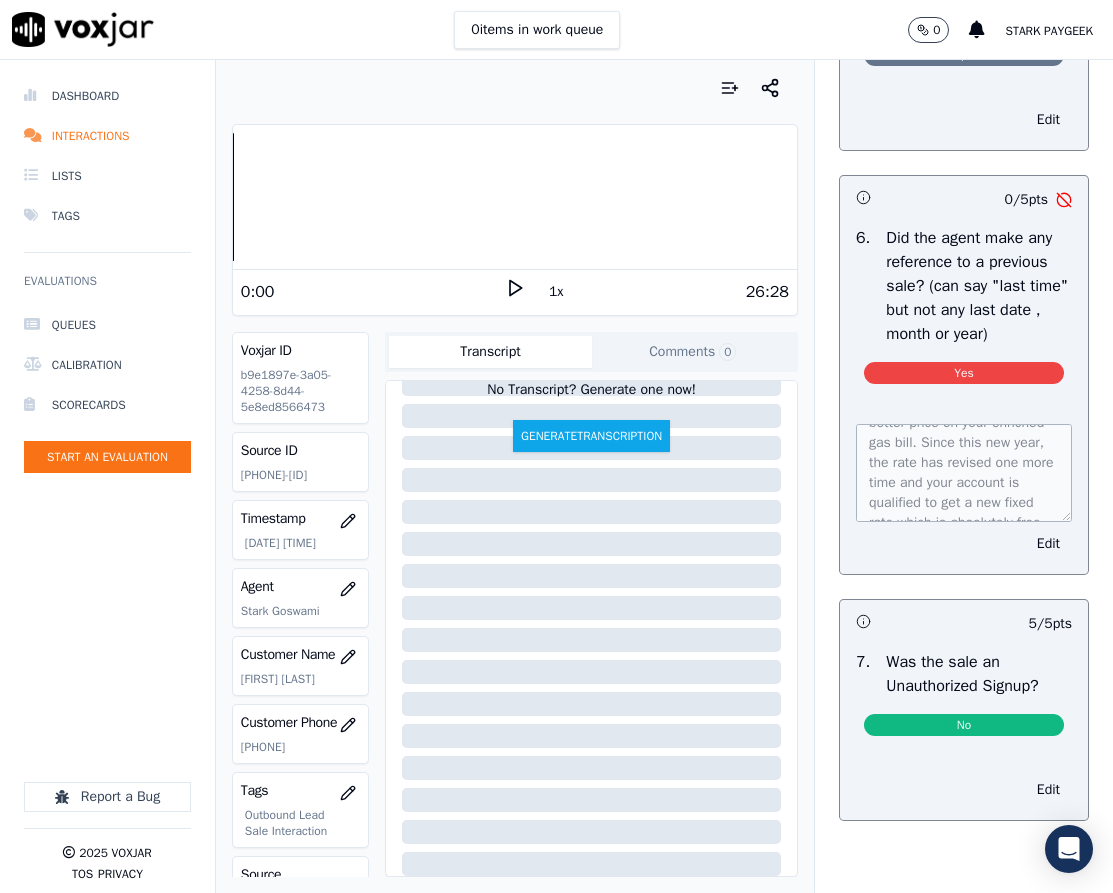 scroll, scrollTop: 320, scrollLeft: 0, axis: vertical 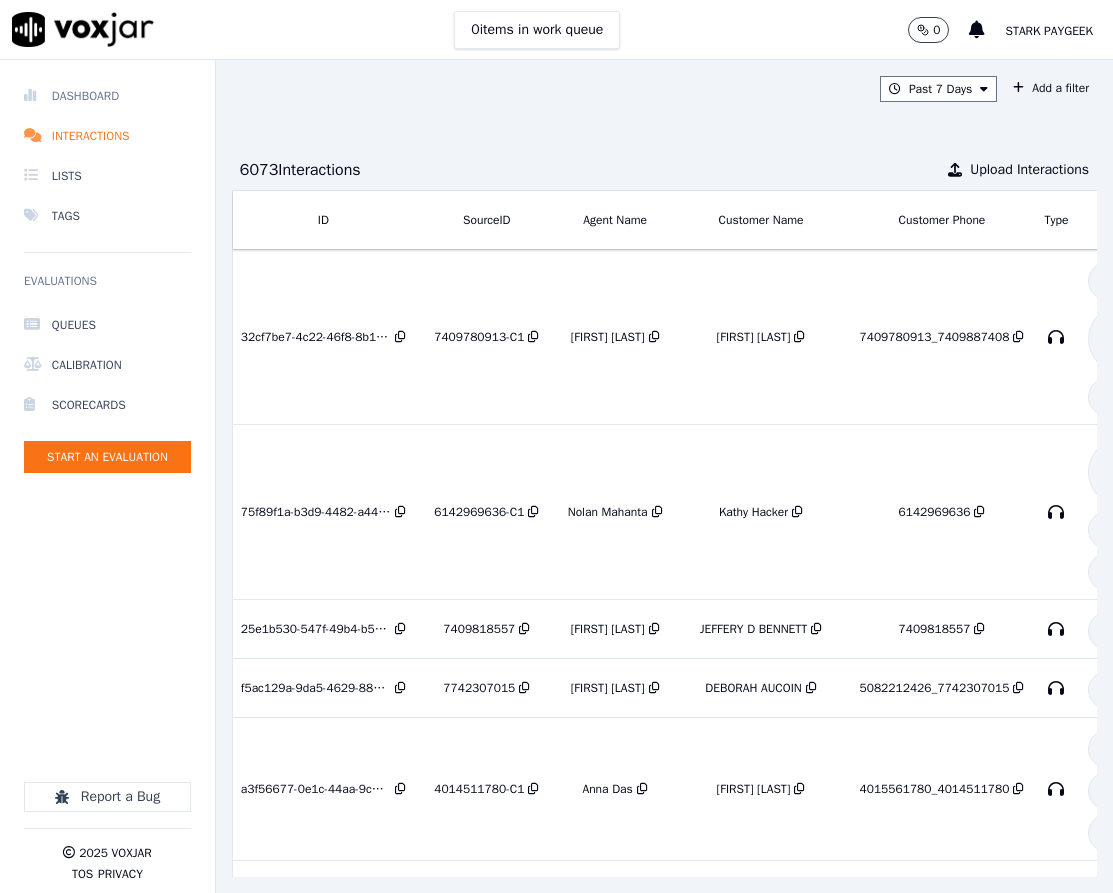 click on "Dashboard" at bounding box center (107, 96) 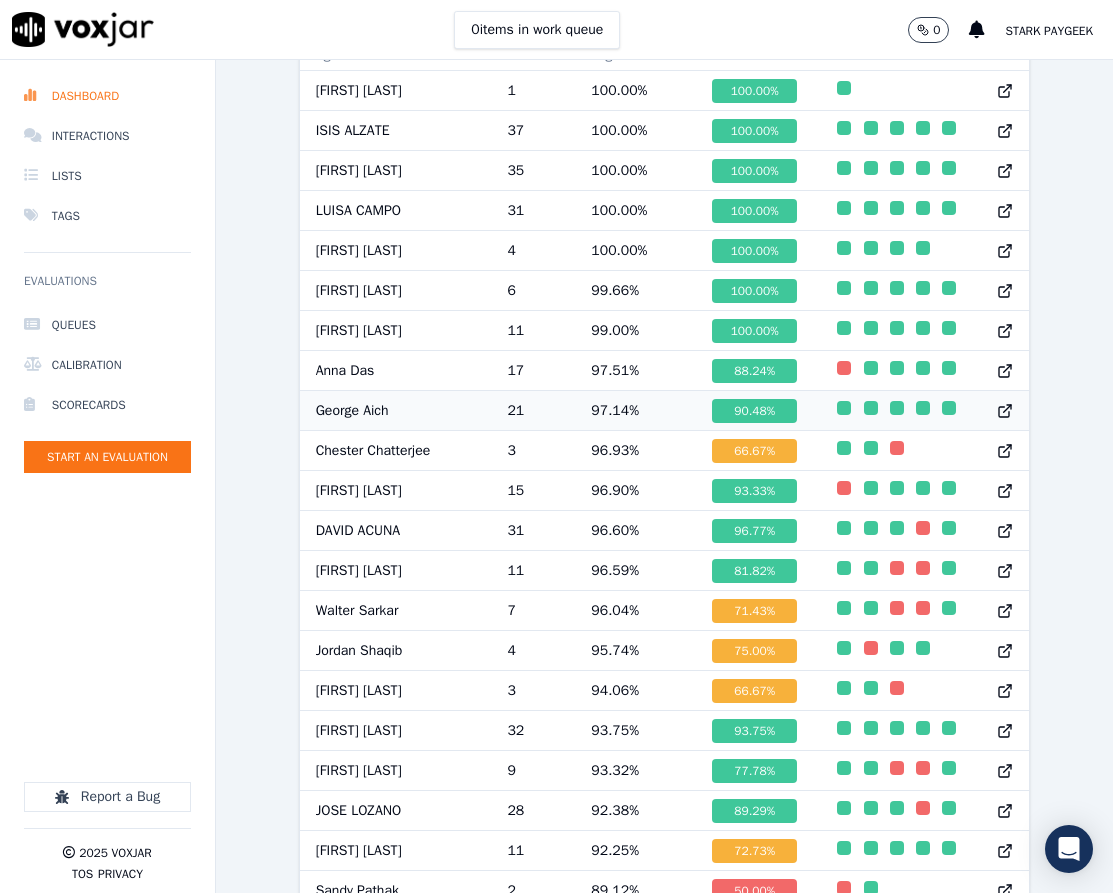 scroll, scrollTop: 1299, scrollLeft: 0, axis: vertical 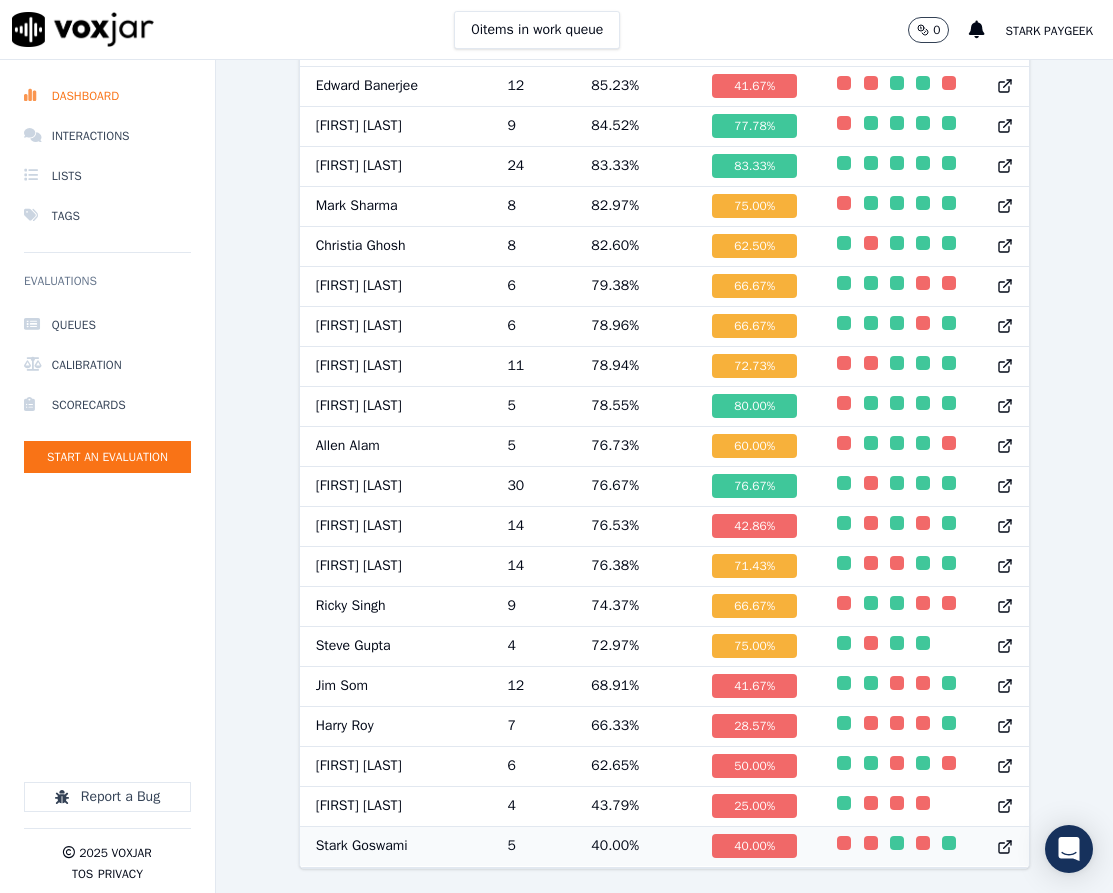click on "40.00 %" at bounding box center (635, 846) 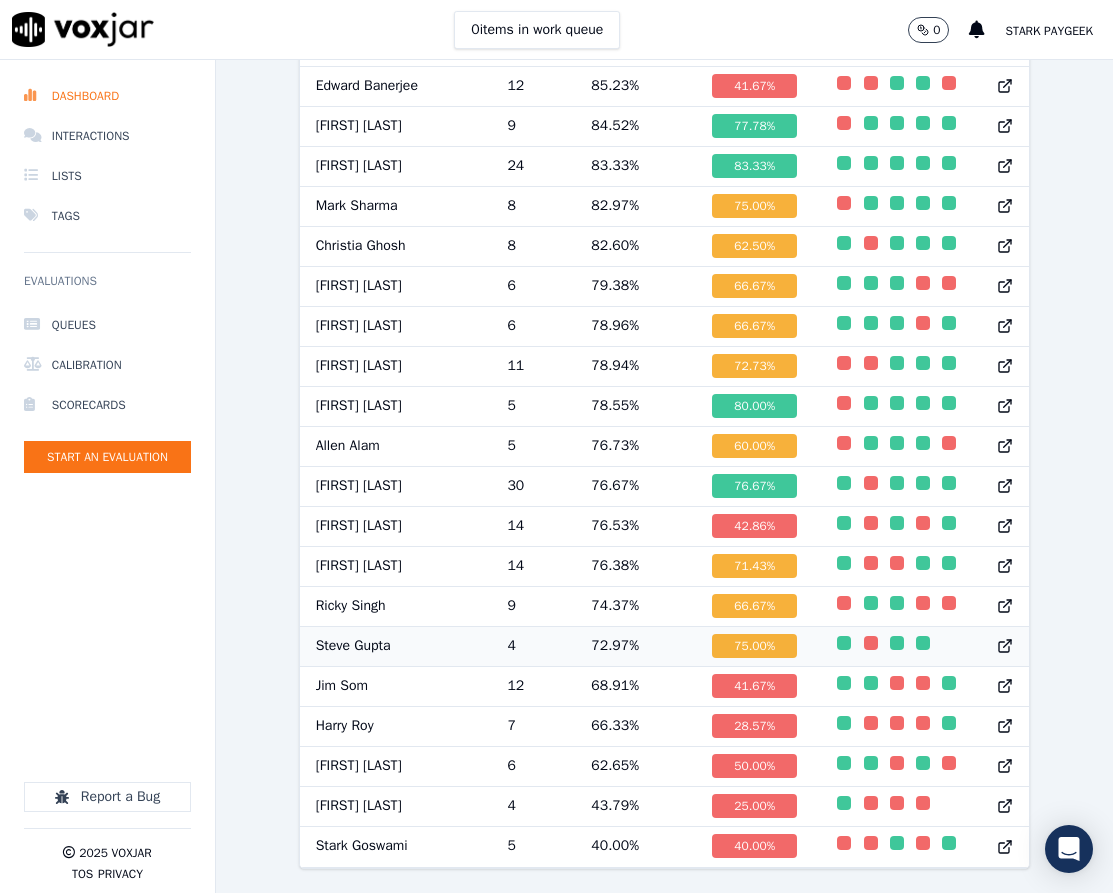 scroll, scrollTop: 0, scrollLeft: 0, axis: both 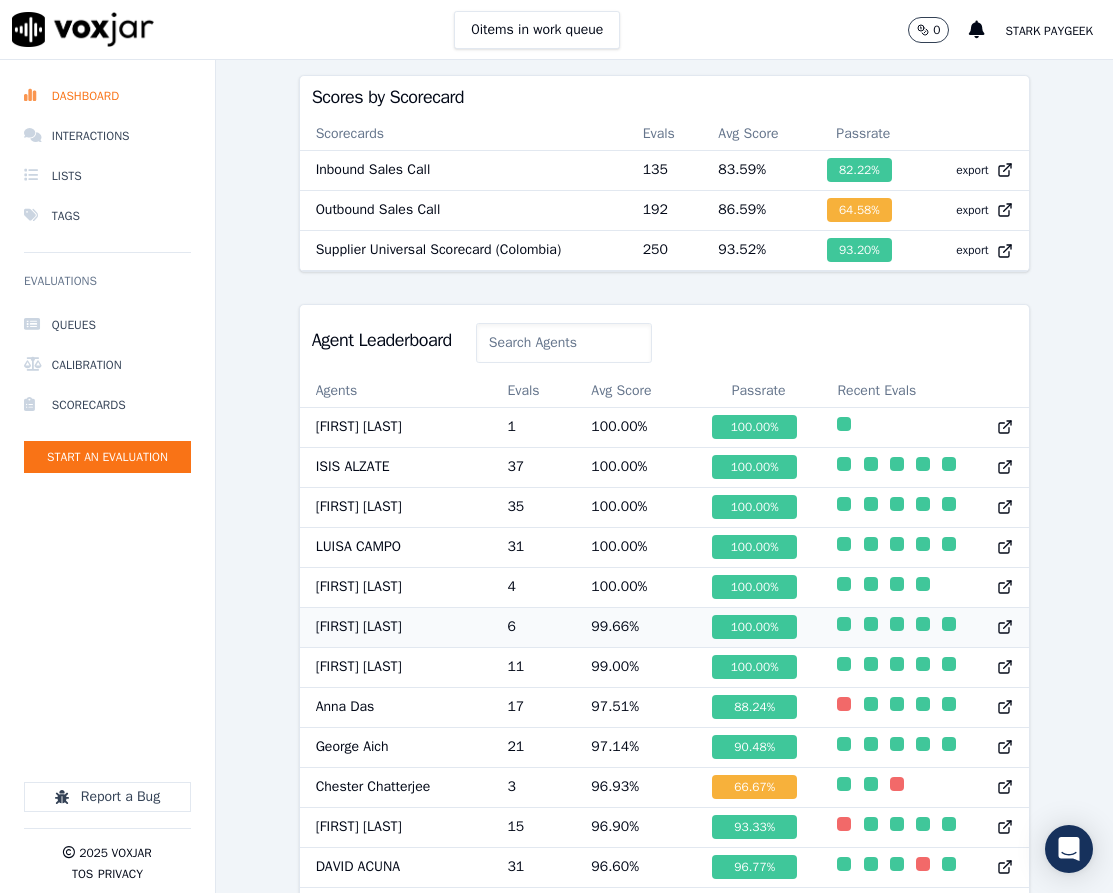click on "6" at bounding box center [533, 627] 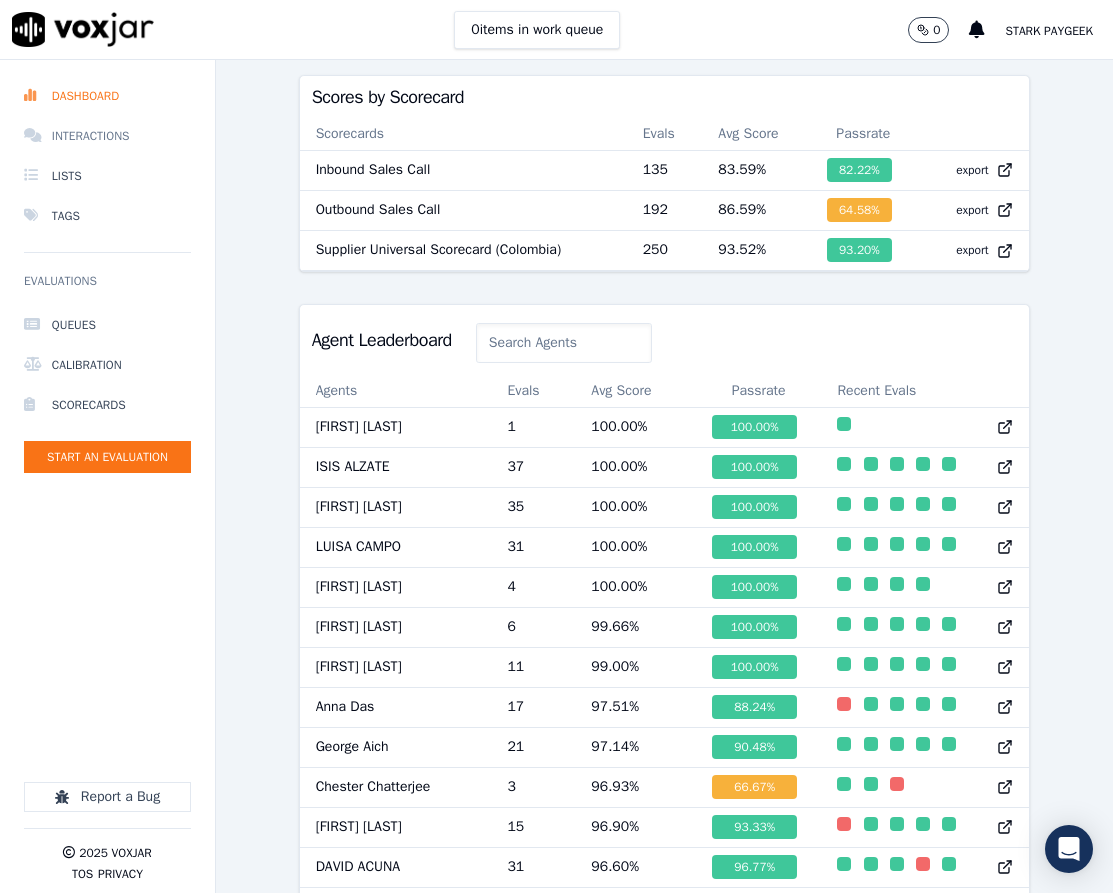click on "Interactions" at bounding box center (107, 136) 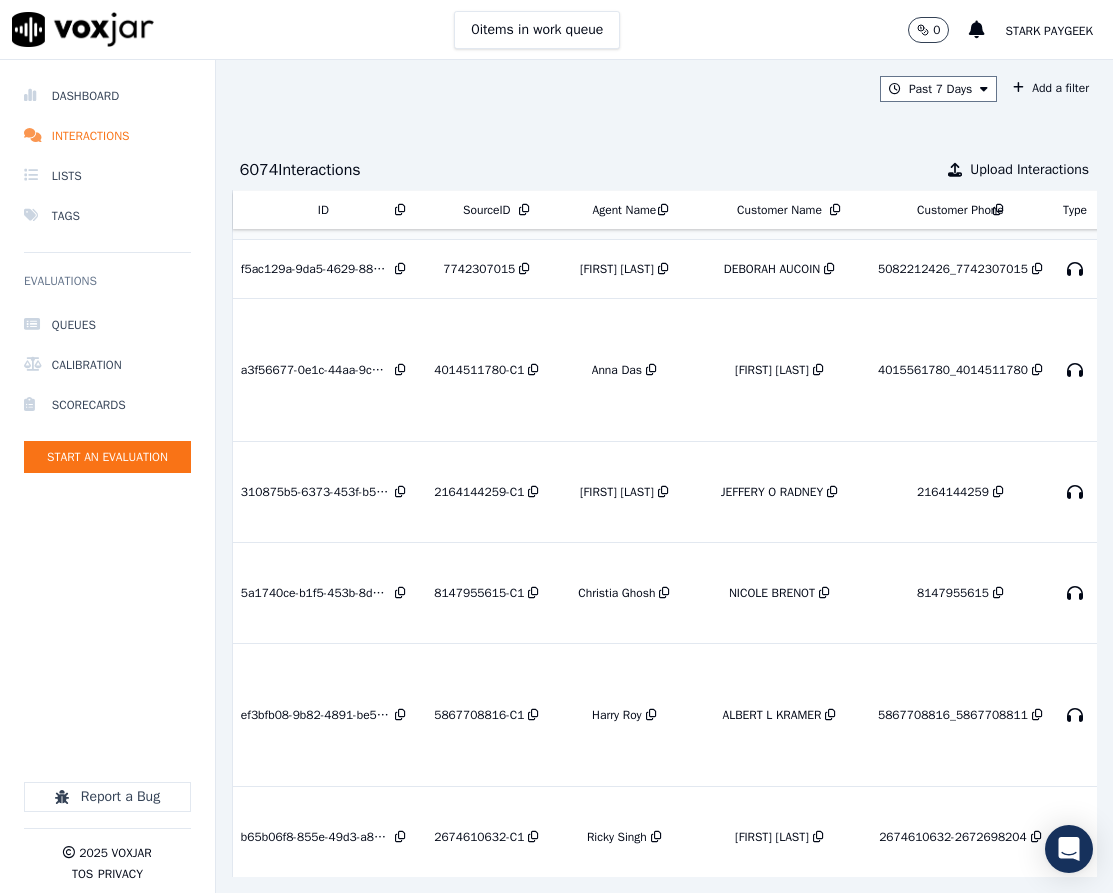 scroll, scrollTop: 400, scrollLeft: 0, axis: vertical 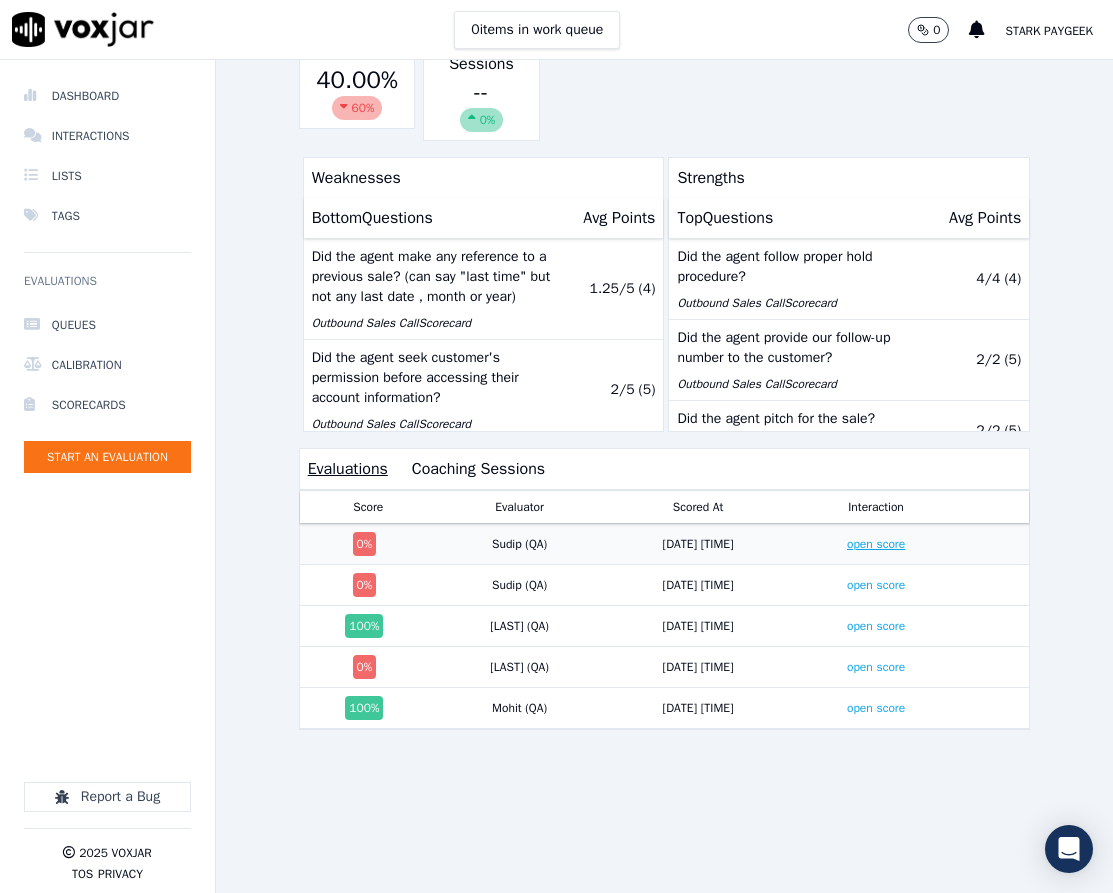 click on "open score" at bounding box center (876, 544) 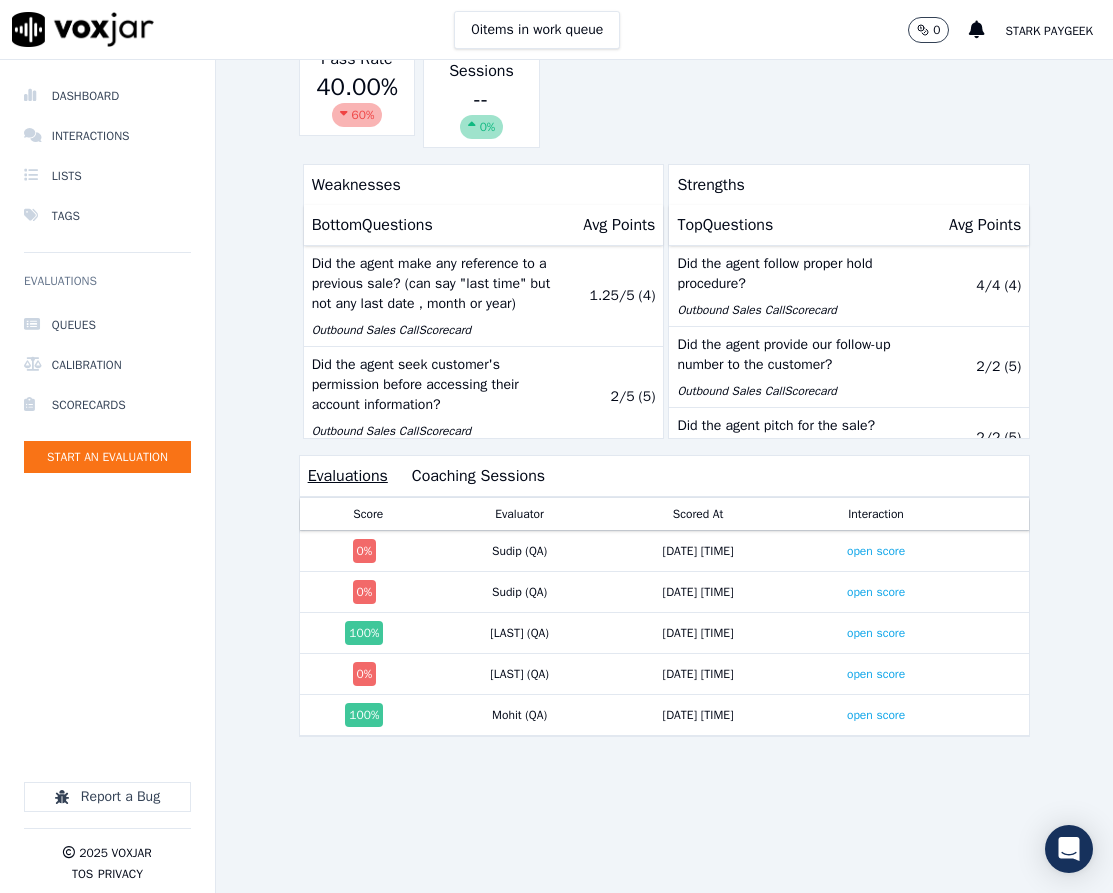 scroll, scrollTop: 400, scrollLeft: 0, axis: vertical 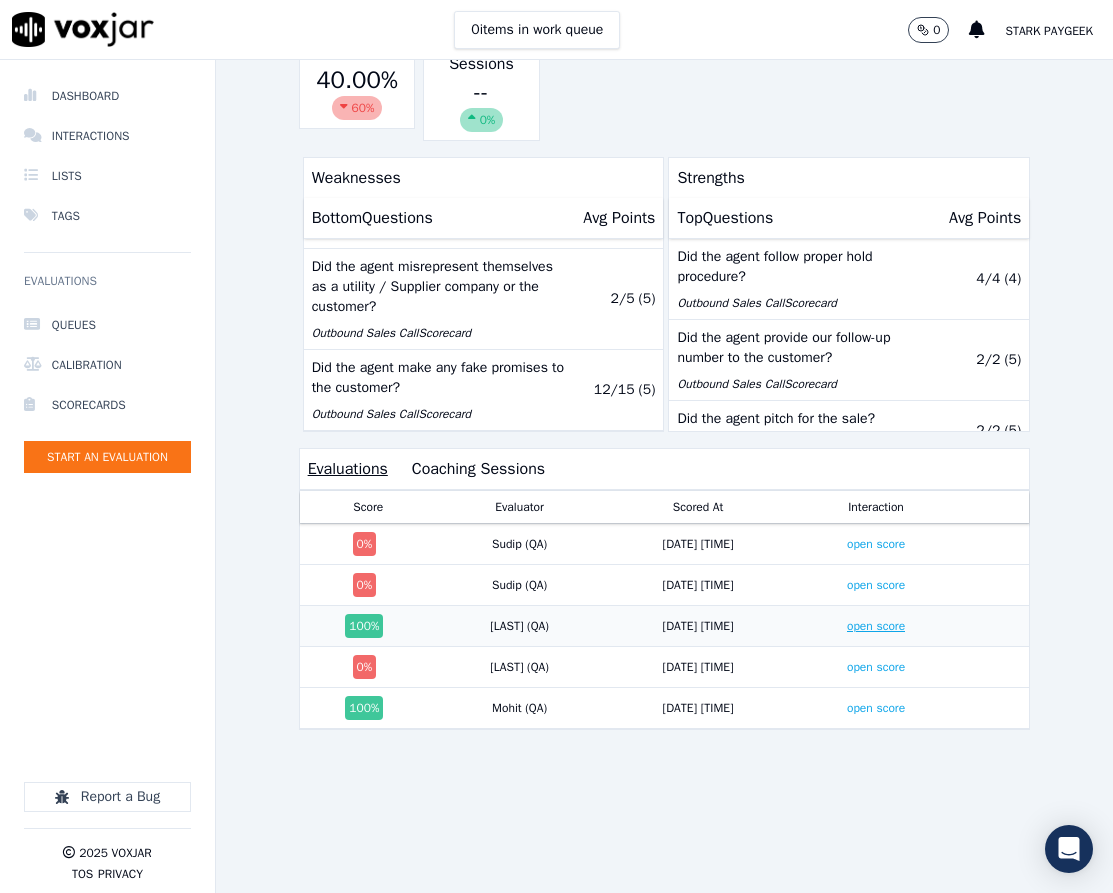 click on "open score" at bounding box center [876, 626] 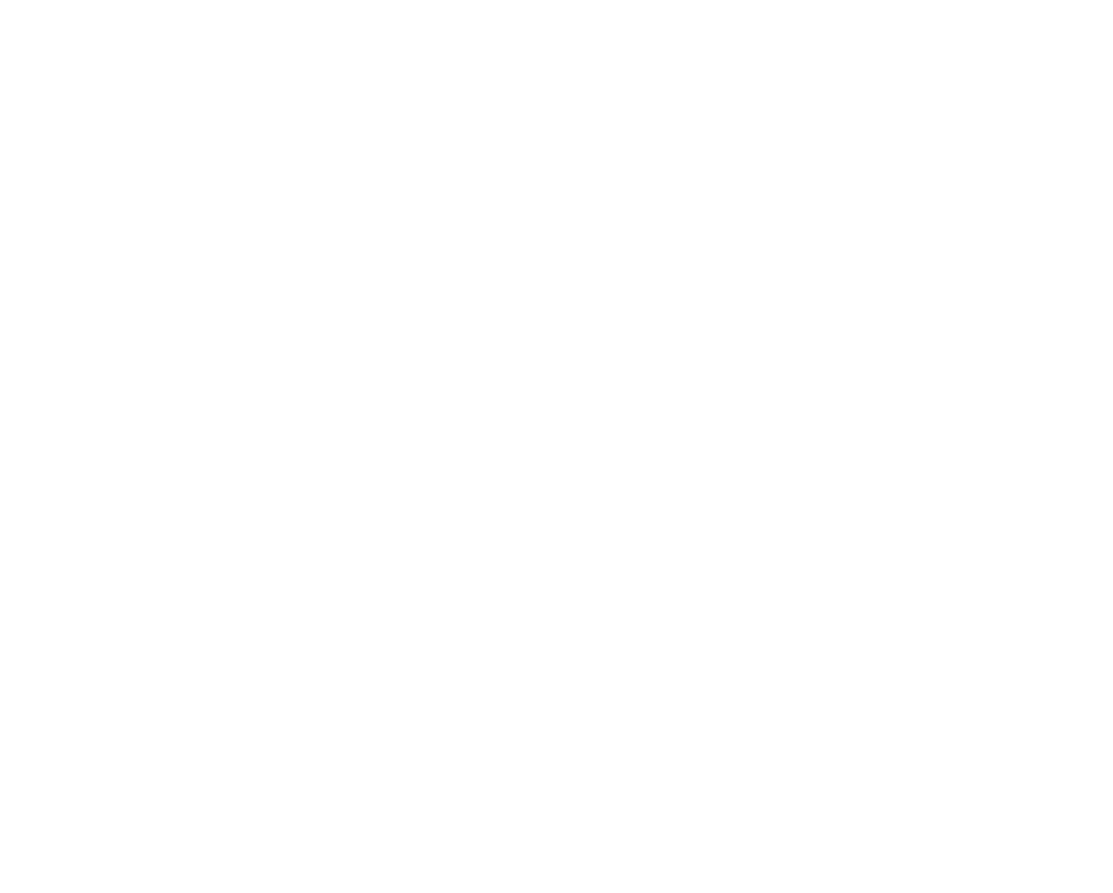 scroll, scrollTop: 0, scrollLeft: 0, axis: both 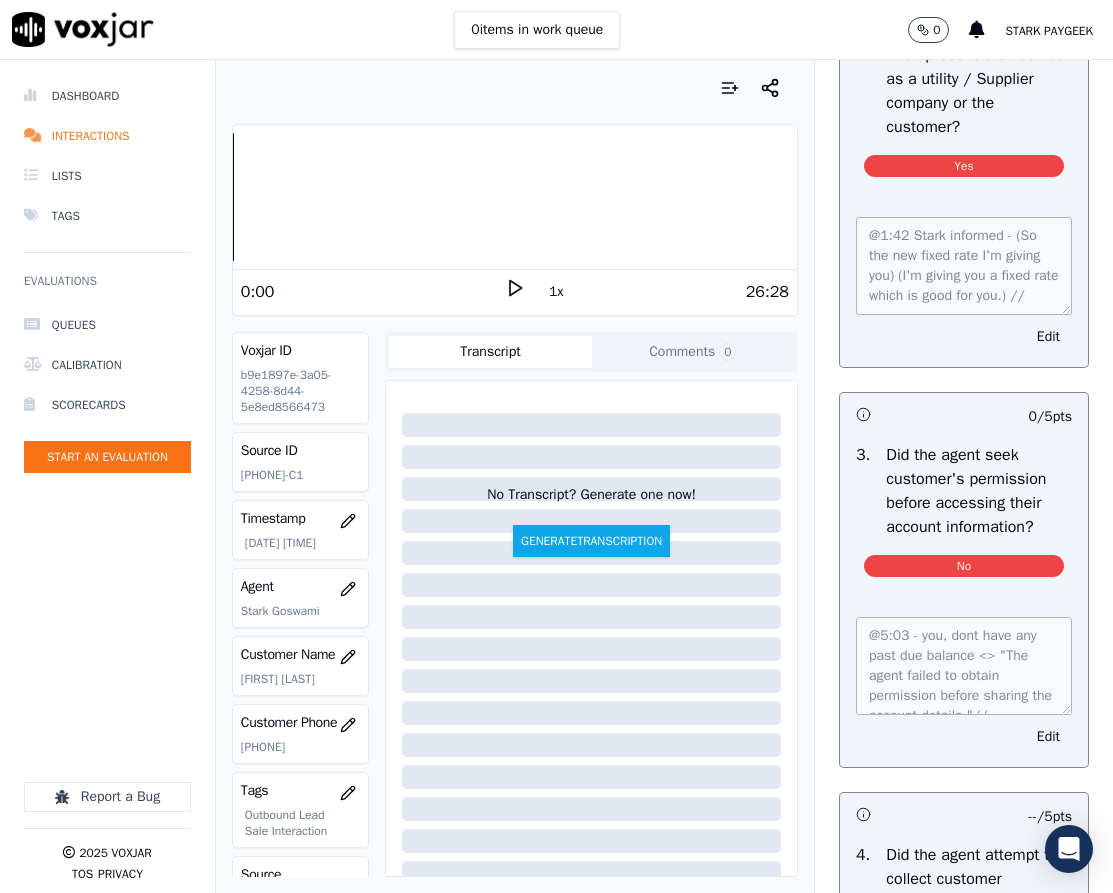 click on "5 / 5  pts     1 .   Did the agent attempt to overcome the customer's objections?   Yes               Edit                   0 / 5  pts     2 .   Did the agent misrepresent themselves as a utility / Supplier company or the customer?   Yes         @1:42 Stark informed - (So the new fixed rate I'm giving you) (I'm giving you a fixed rate which is good for you.) //       Edit                   0 / 5  pts     3 .   Did the agent seek customer's permission before accessing their account information?   No         @5:03 - you, dont have any past due balance <> "The agent failed to obtain permission before sharing the account details."//       Edit                   -- / 5  pts     4 .   Did the agent attempt to collect customer information such as First and Last Name, Service Address, Alternate Number/Landline, Email address, and account details?   N/A             Edit                   -- / 5  pts     5 .   Did the agent try to build rapport with the customer?   N/A             Edit" at bounding box center [964, 1298] 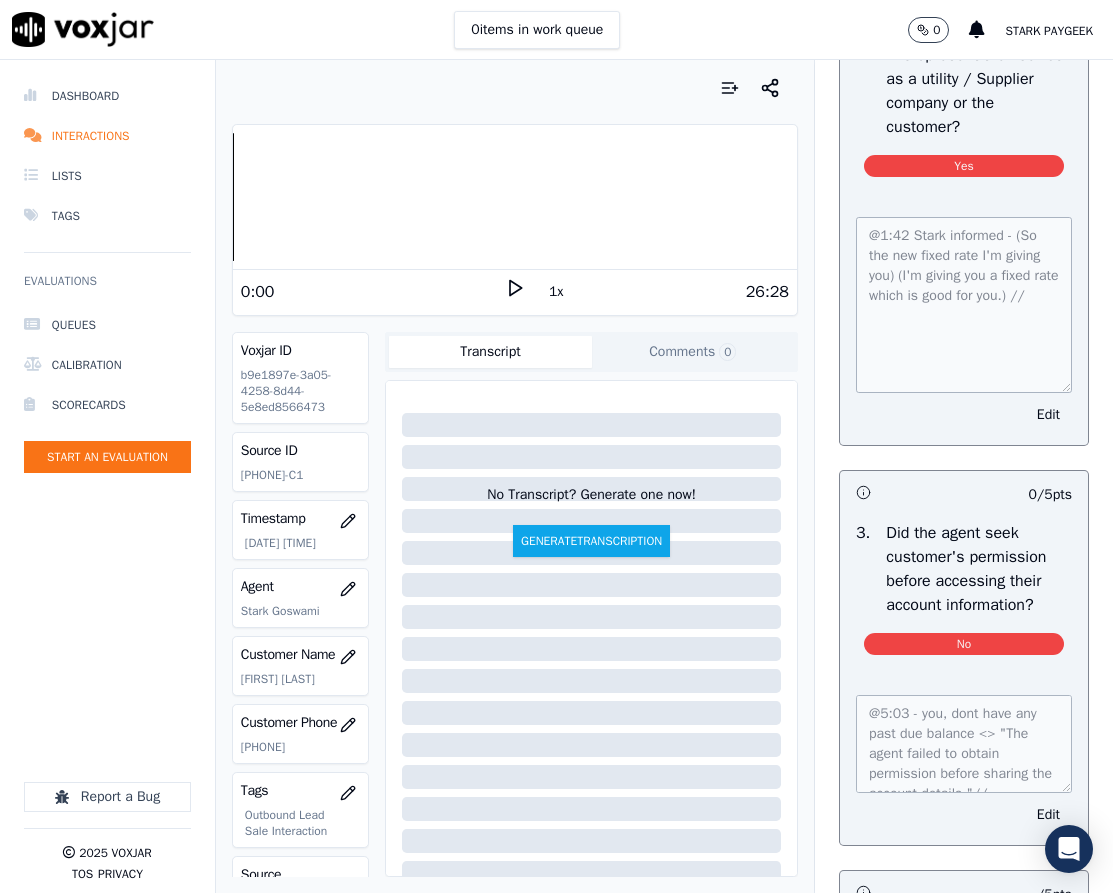 click on "@1:42 Stark informed - (So the new fixed rate I'm giving you) (I'm giving you a fixed rate which is good for you.) //       Edit" at bounding box center [964, 319] 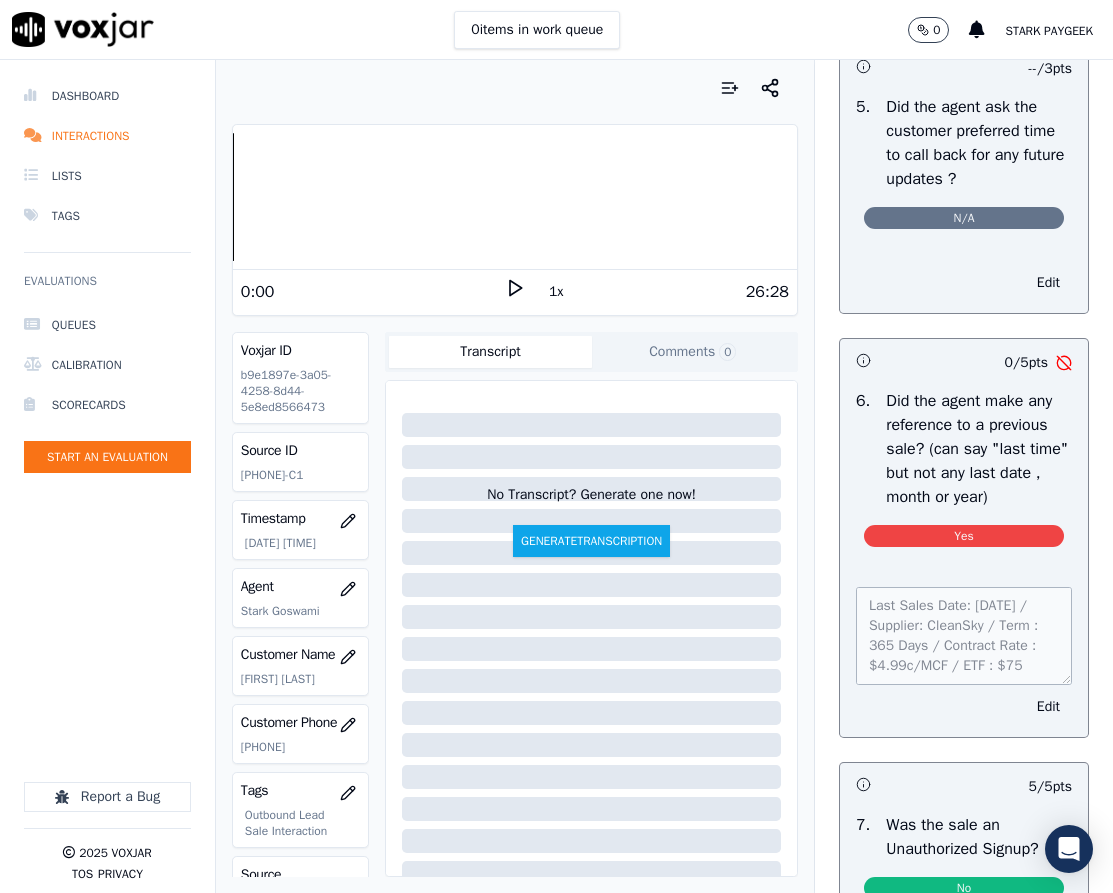scroll, scrollTop: 6200, scrollLeft: 0, axis: vertical 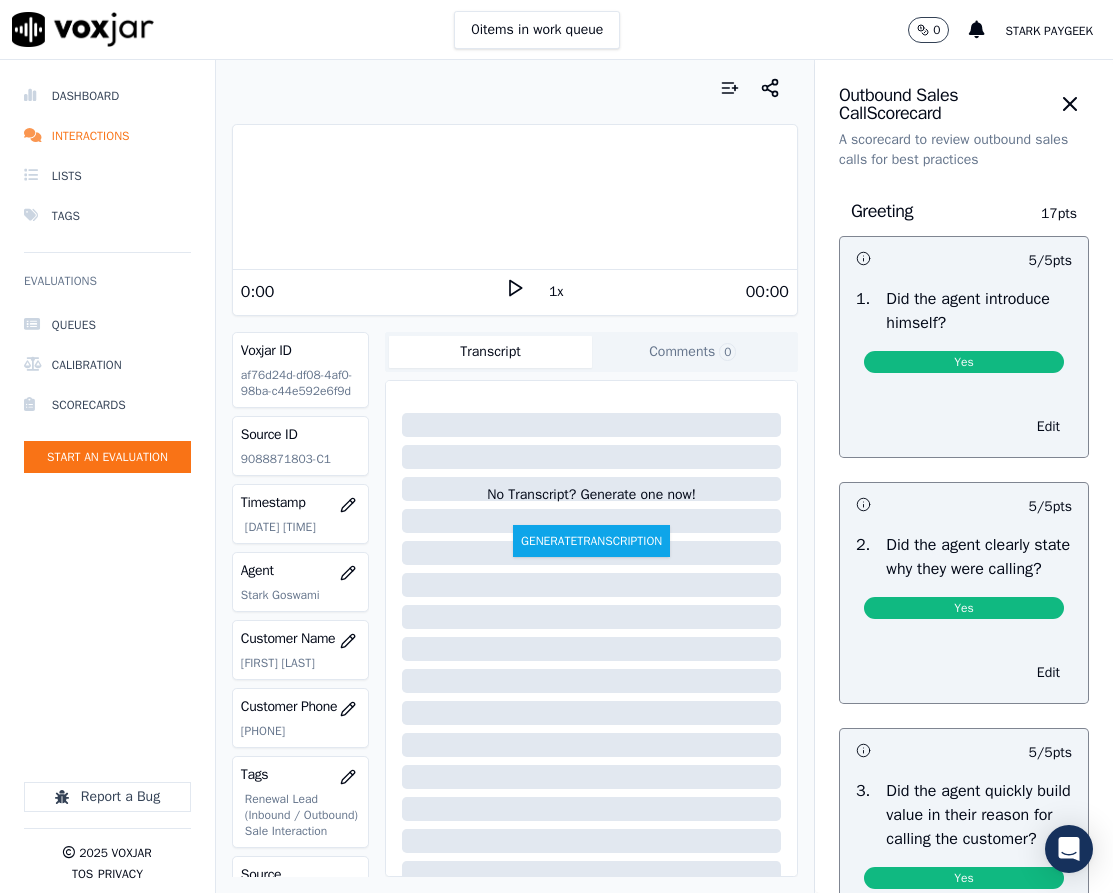 click on "9088871803-C1" 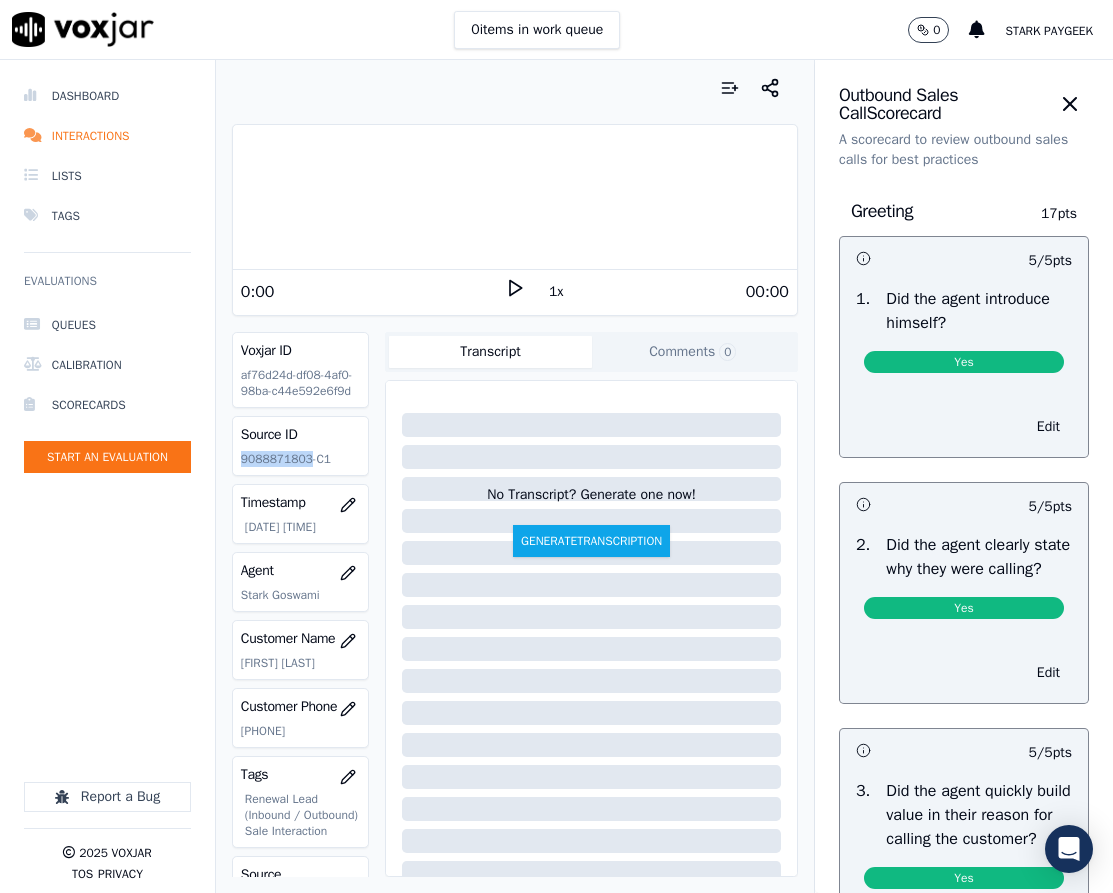 click on "9088871803-C1" 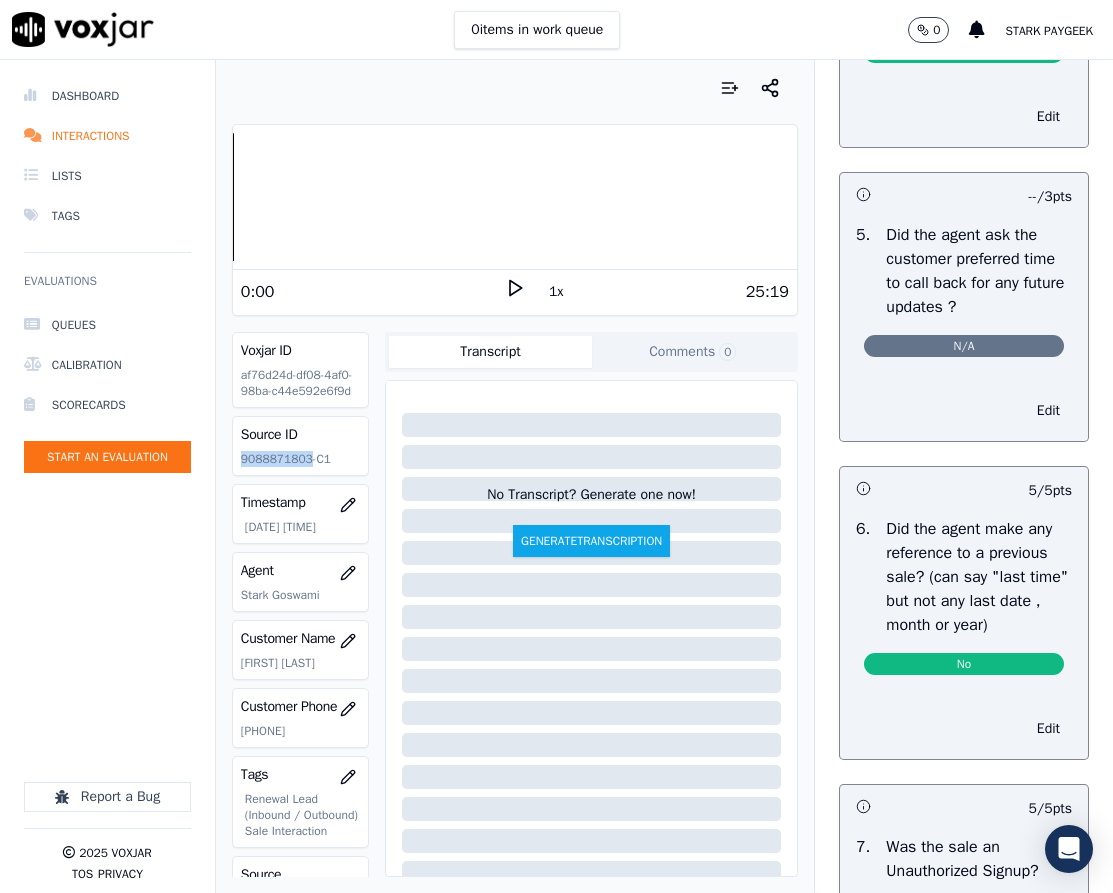 scroll, scrollTop: 5834, scrollLeft: 0, axis: vertical 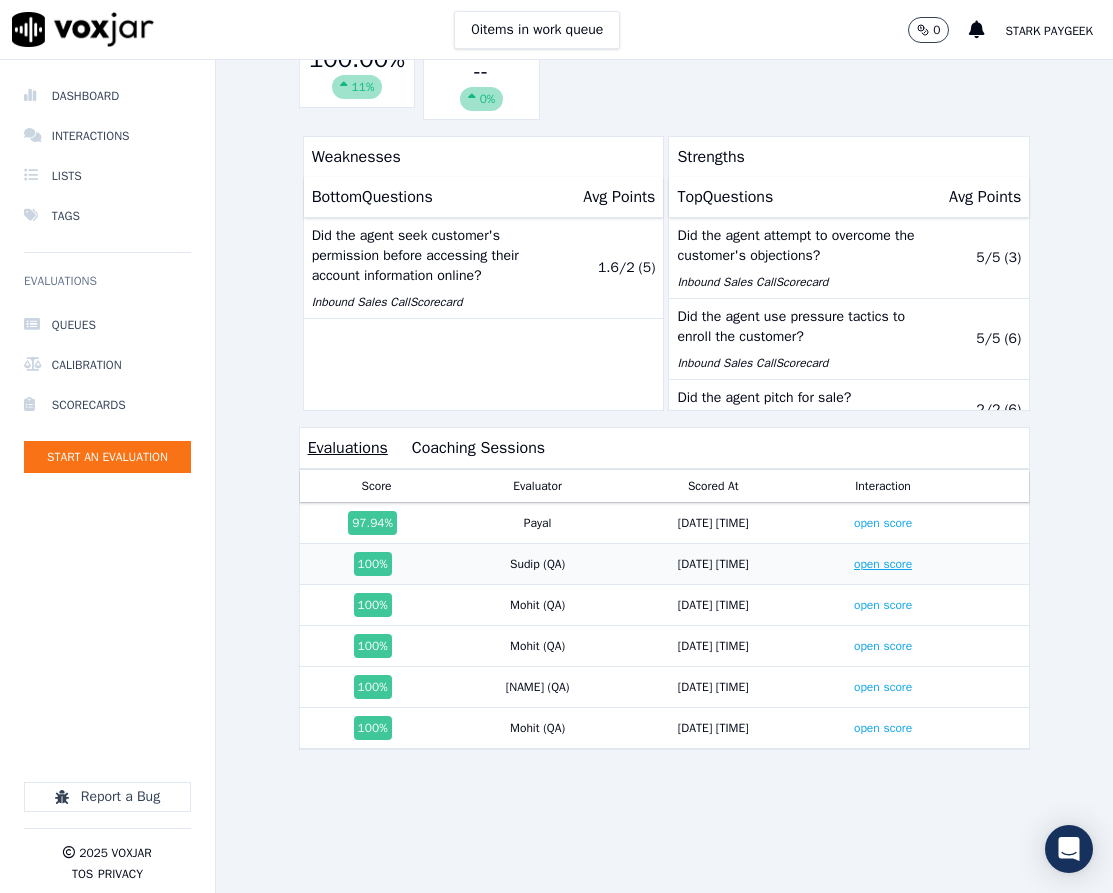 click on "open score" at bounding box center (883, 564) 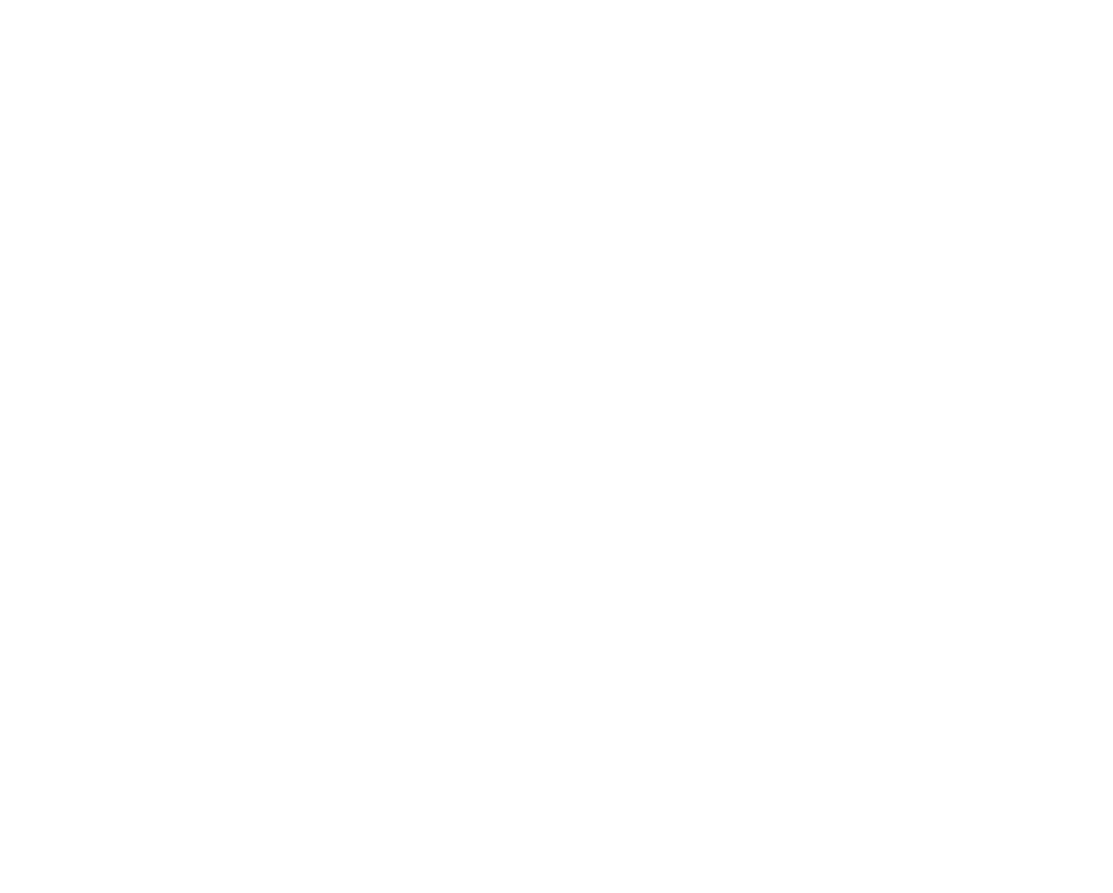 scroll, scrollTop: 0, scrollLeft: 0, axis: both 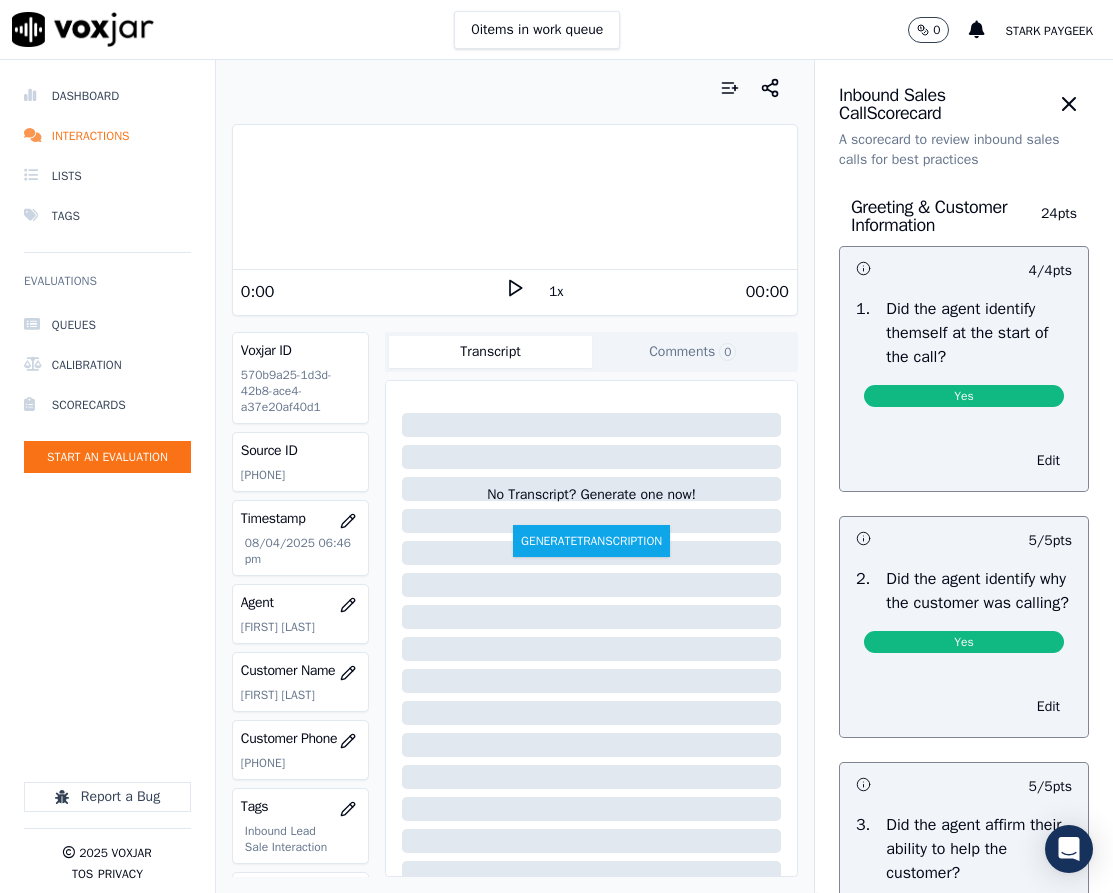 click on "[PHONE]" 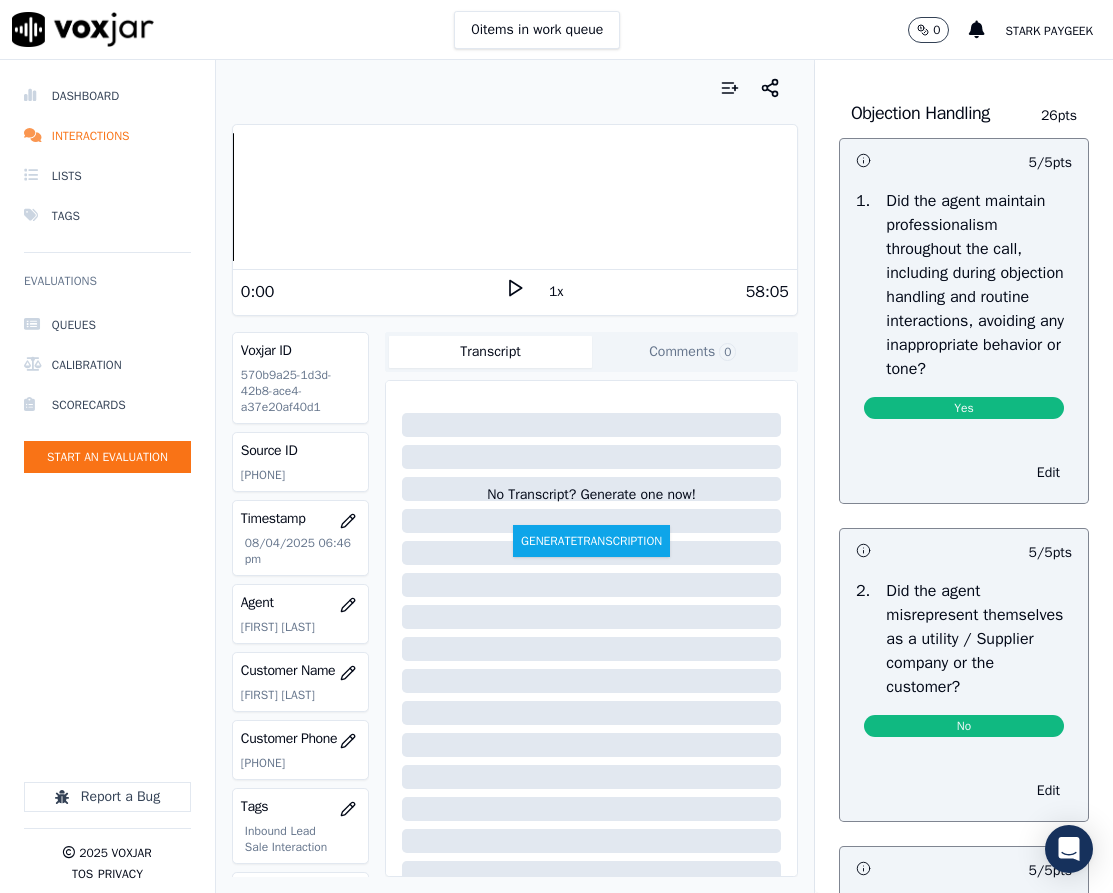 scroll, scrollTop: 3100, scrollLeft: 0, axis: vertical 